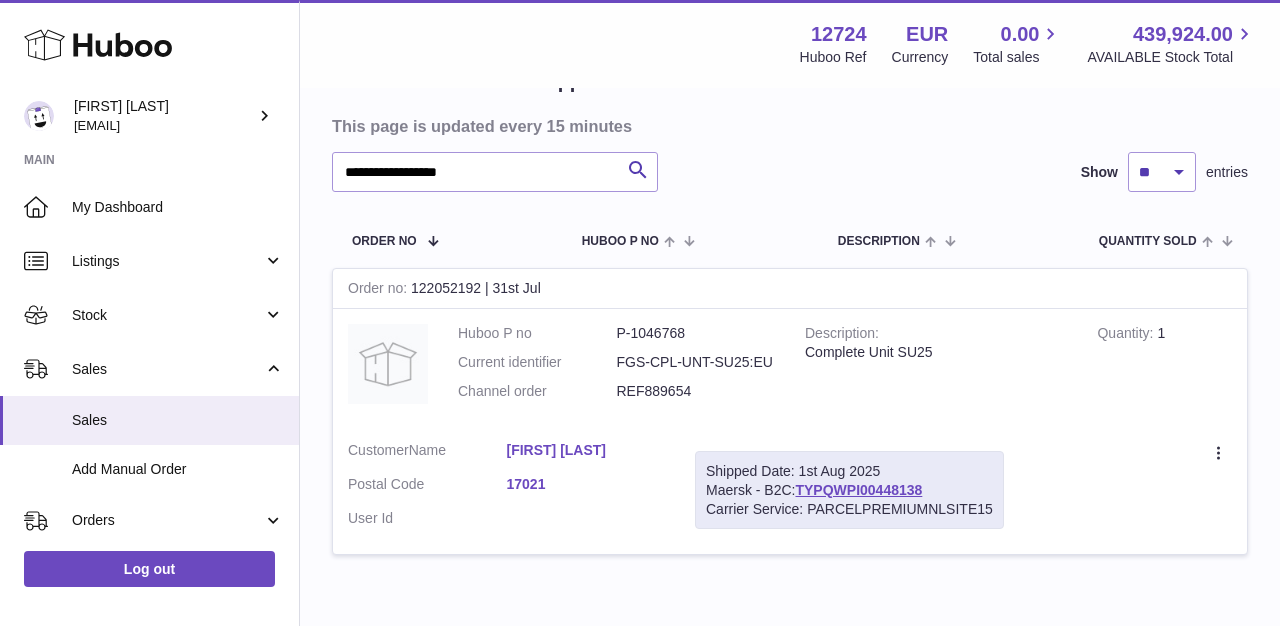 scroll, scrollTop: 0, scrollLeft: 0, axis: both 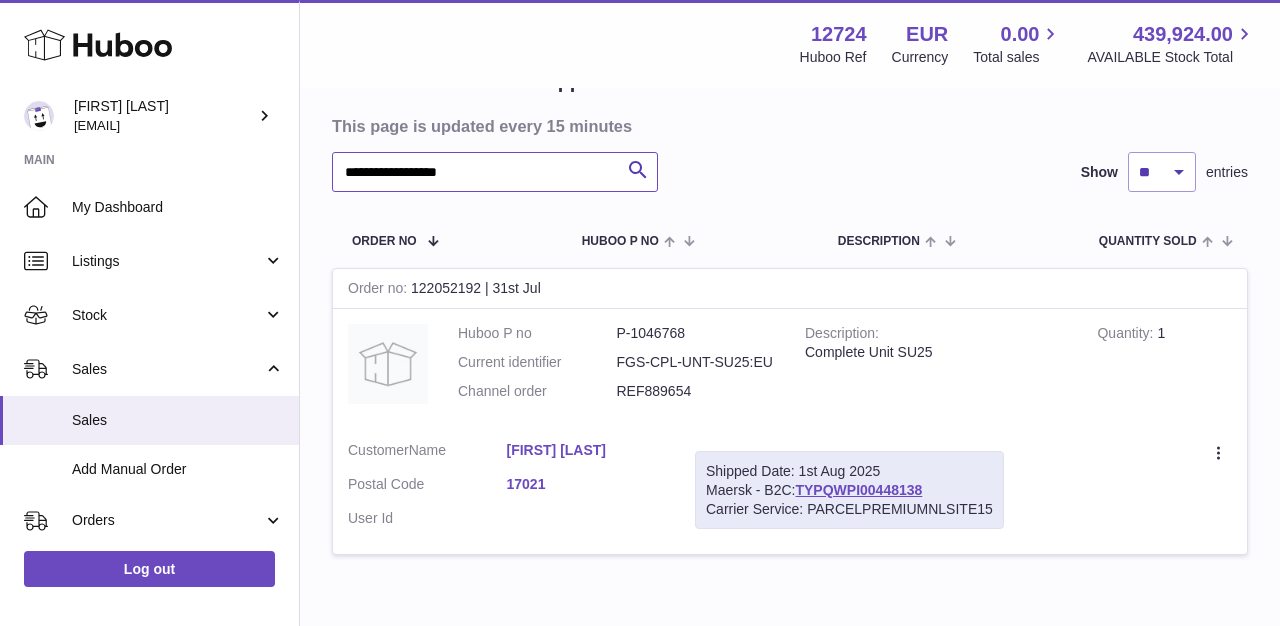 drag, startPoint x: 492, startPoint y: 174, endPoint x: 370, endPoint y: 162, distance: 122.588745 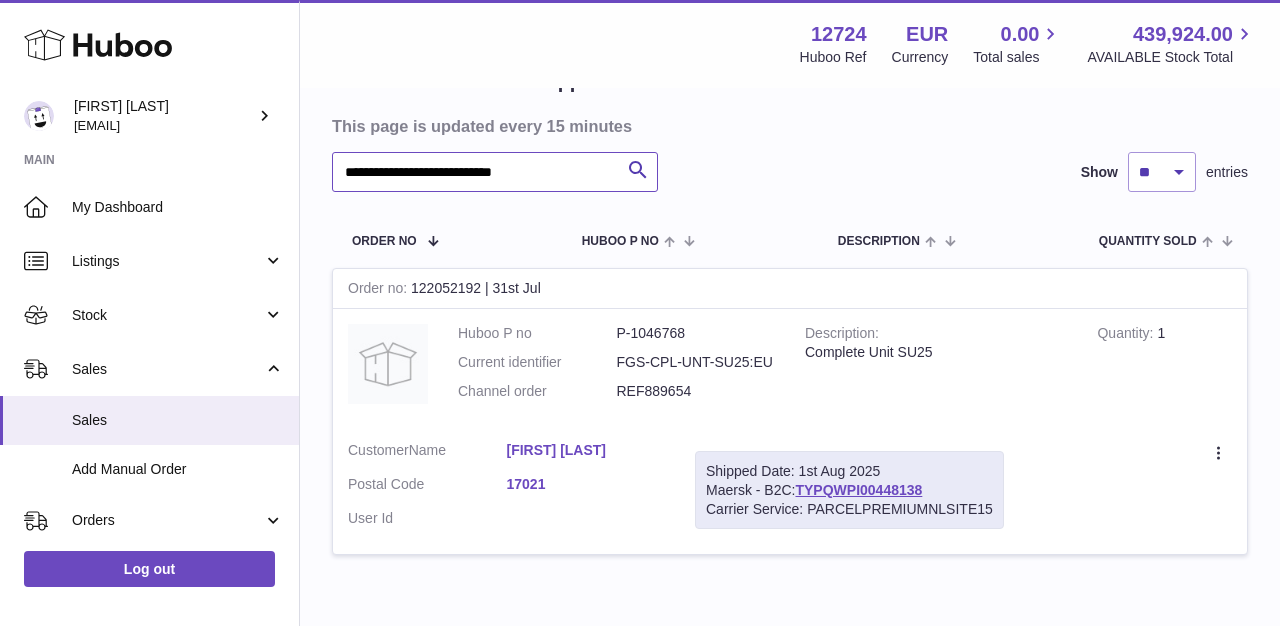 type on "**********" 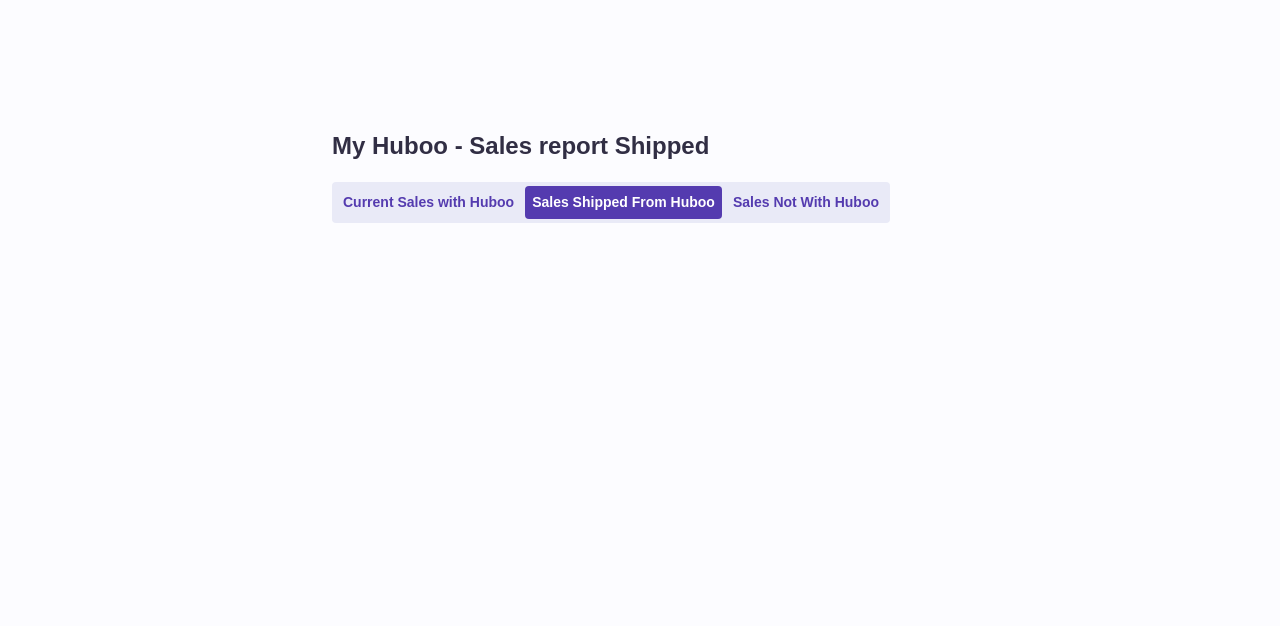 scroll, scrollTop: 0, scrollLeft: 0, axis: both 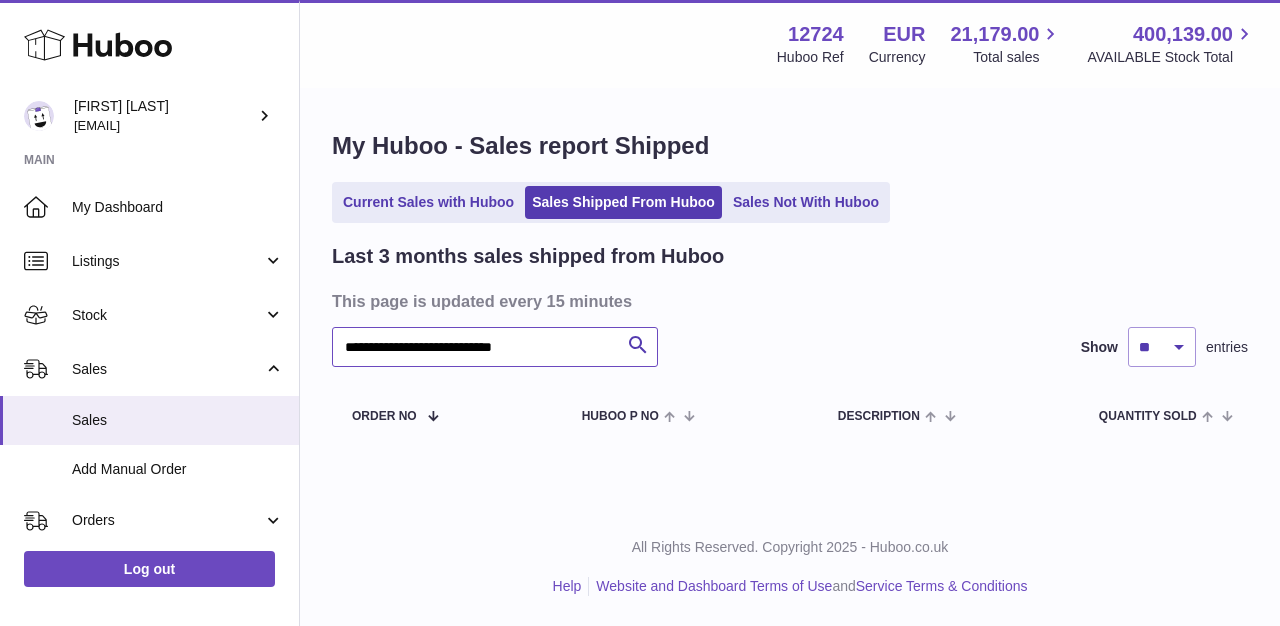 click on "**********" at bounding box center (495, 347) 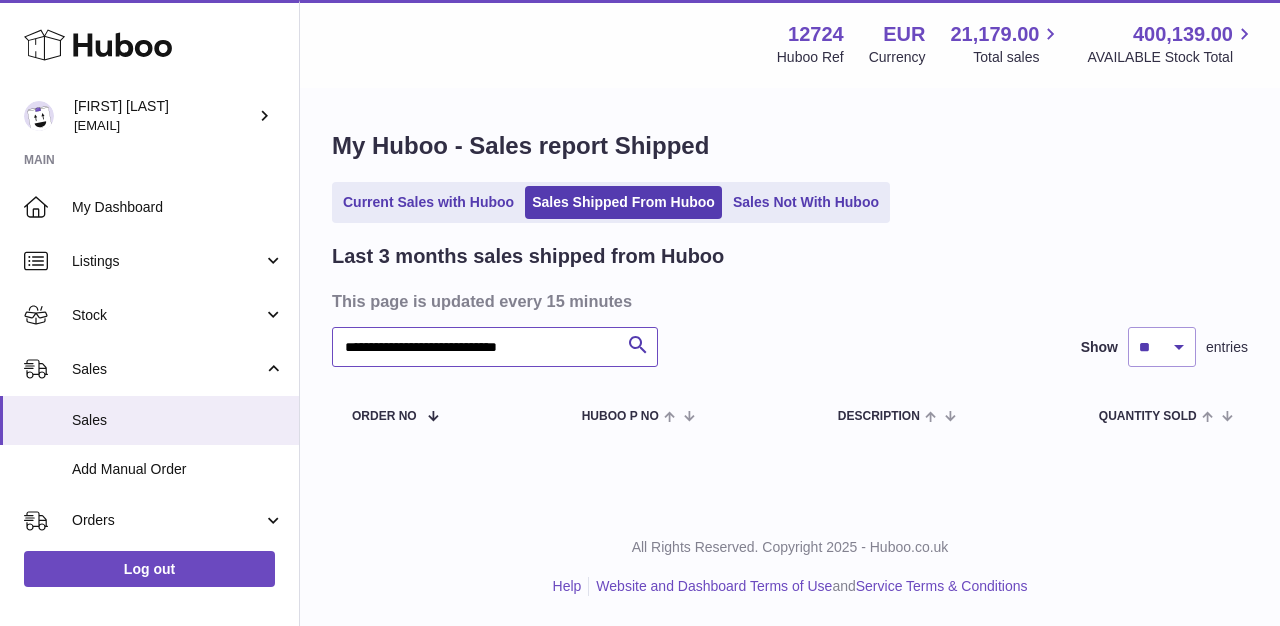 type on "**********" 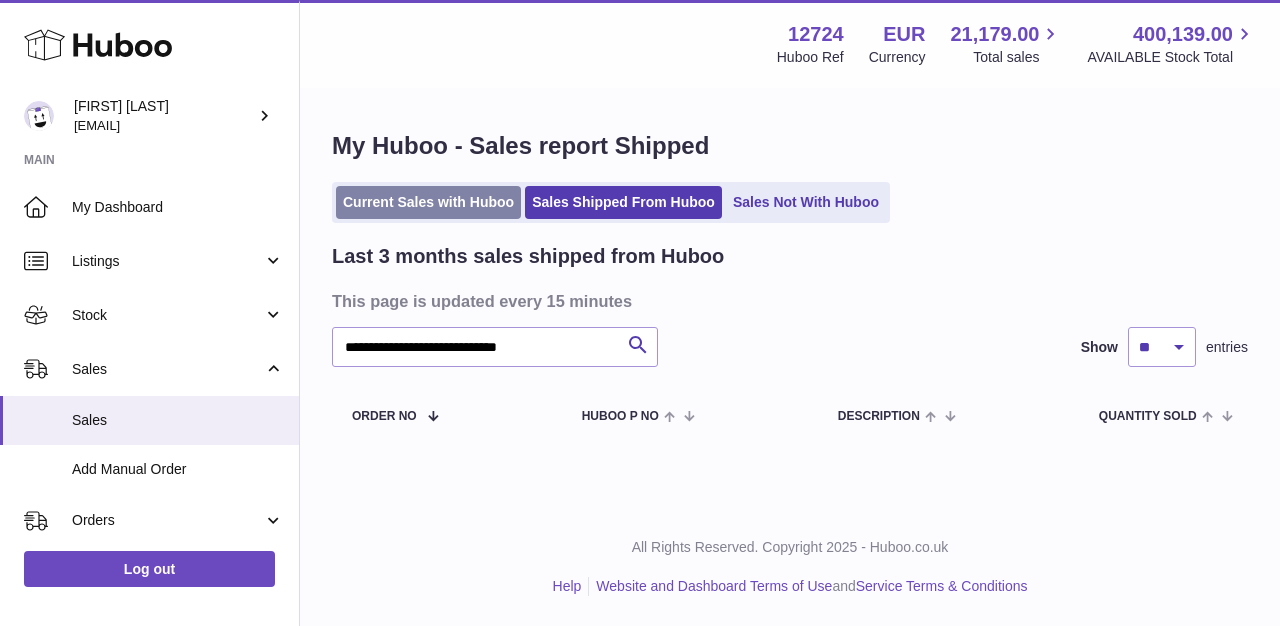 click on "Current Sales with Huboo" at bounding box center [428, 202] 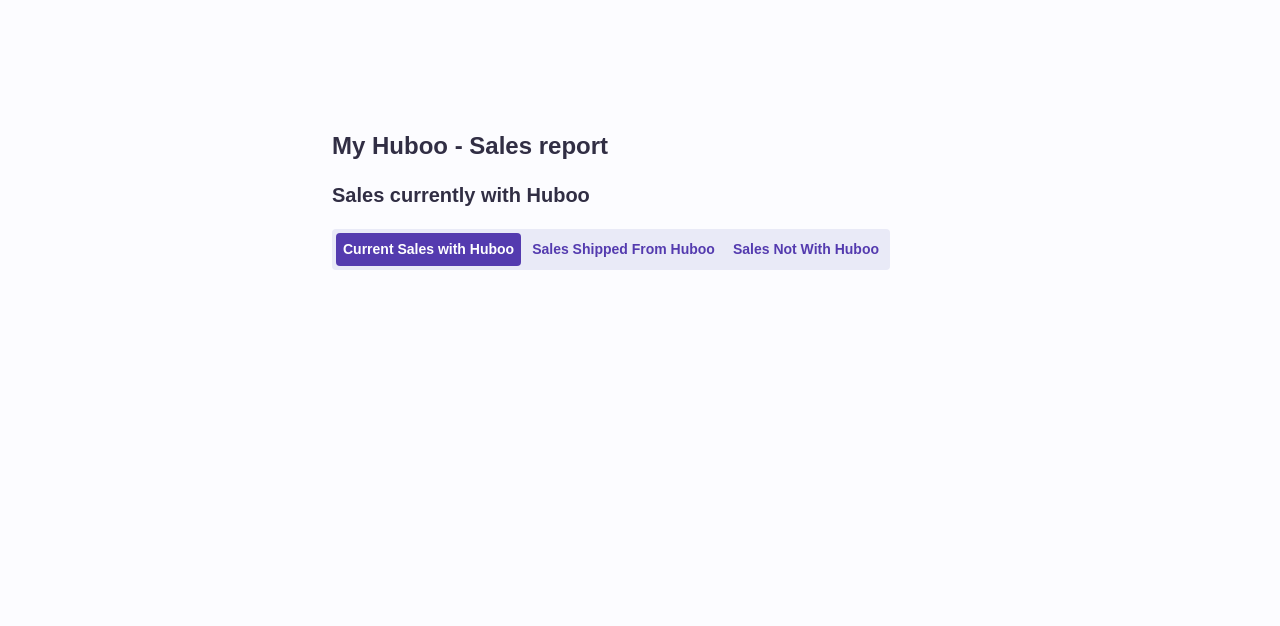 scroll, scrollTop: 0, scrollLeft: 0, axis: both 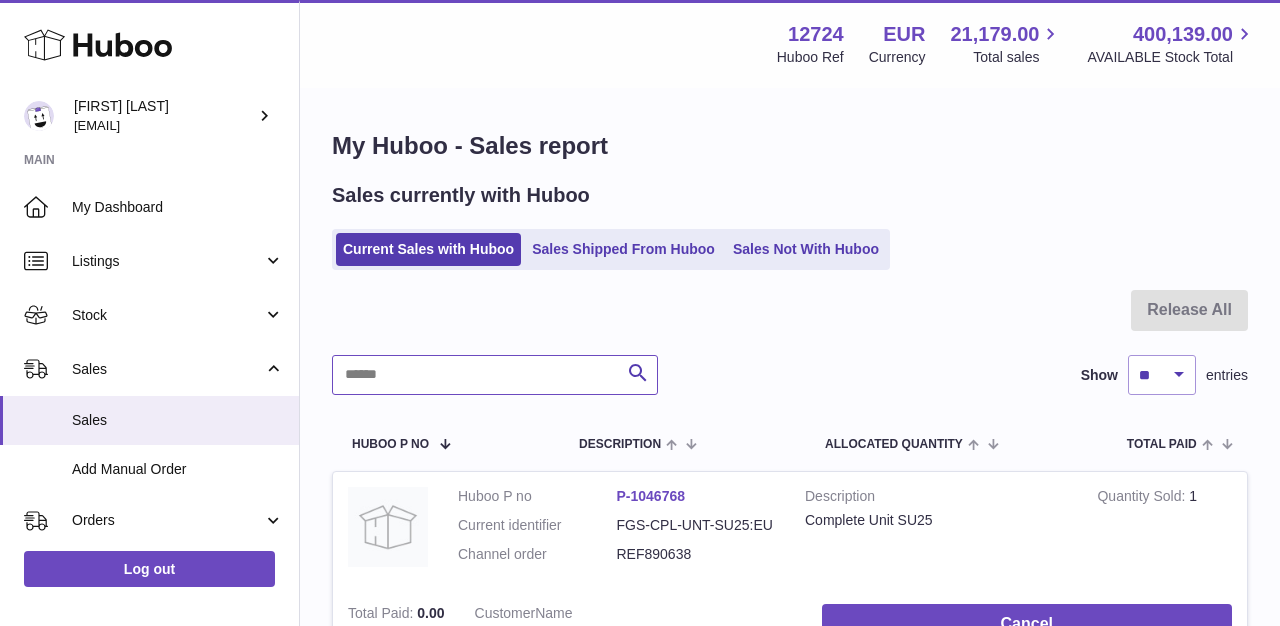 paste on "**********" 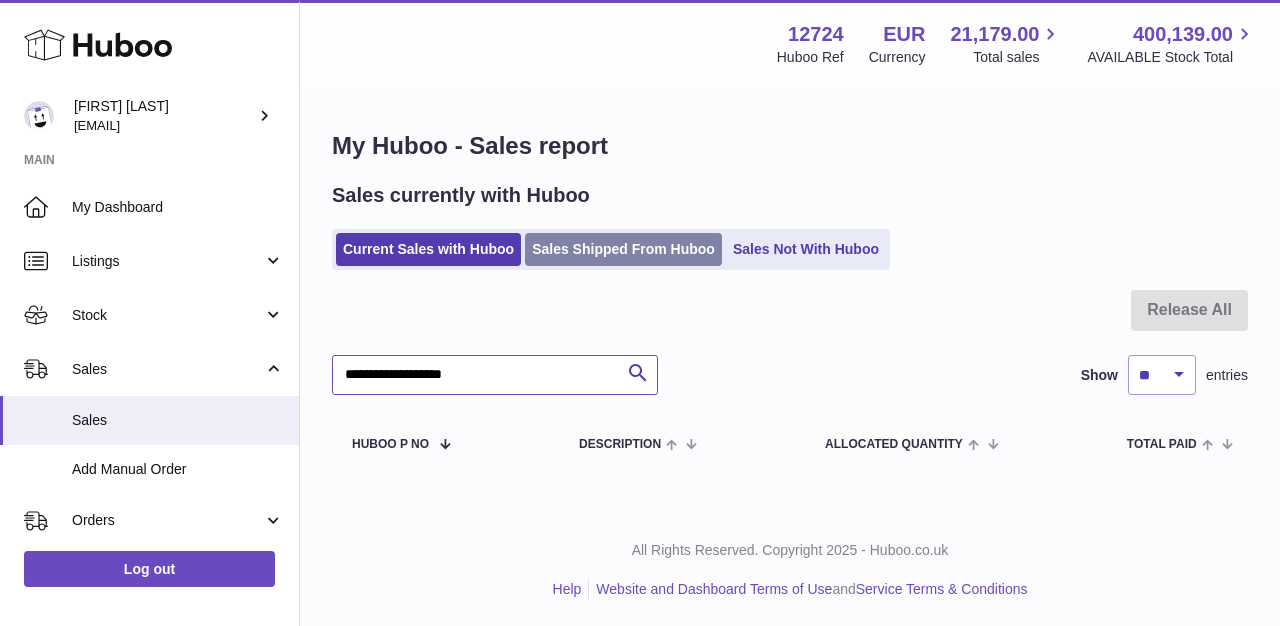 type on "**********" 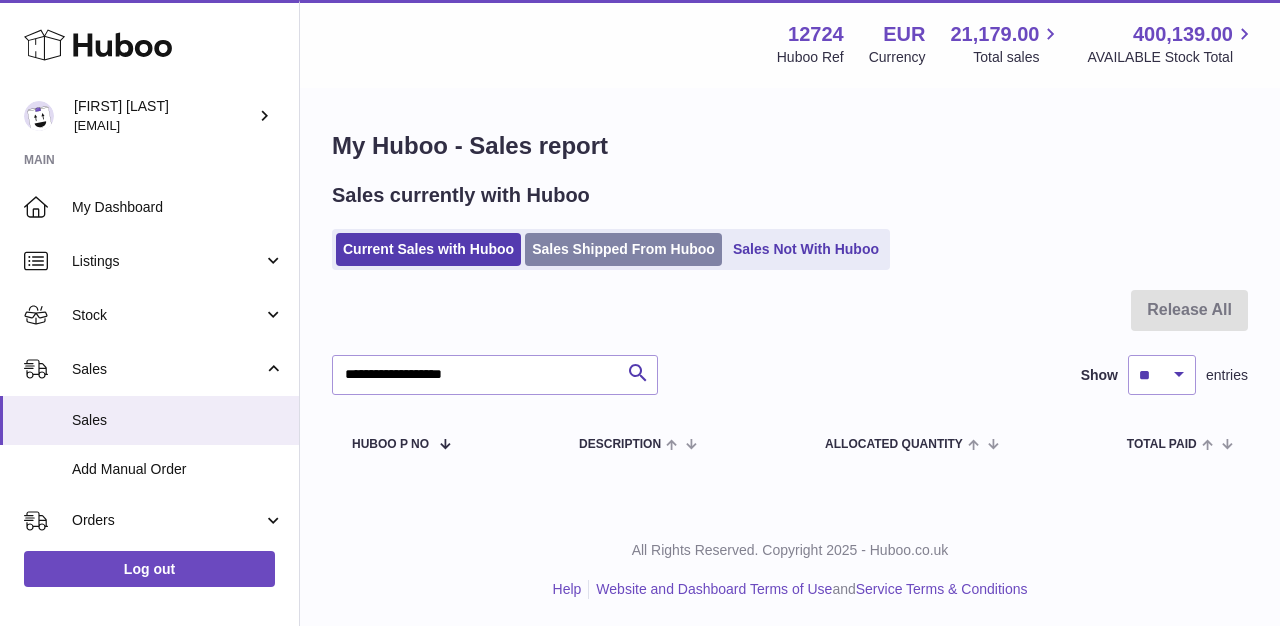 click on "Sales Shipped From Huboo" at bounding box center (623, 249) 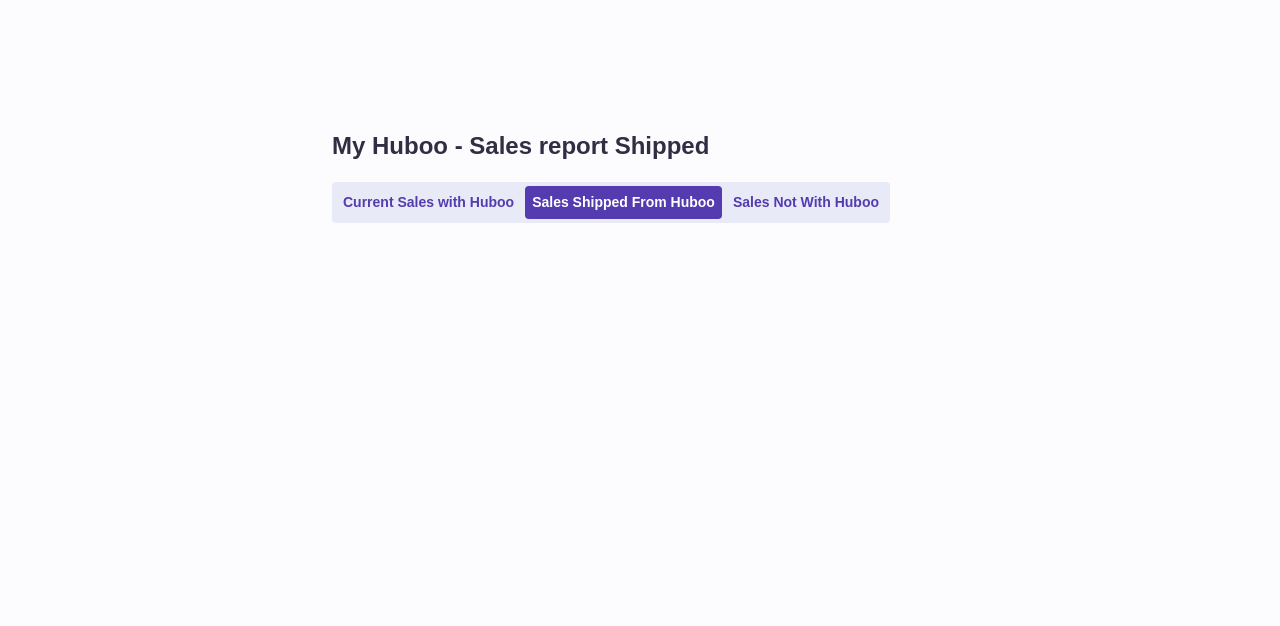scroll, scrollTop: 0, scrollLeft: 0, axis: both 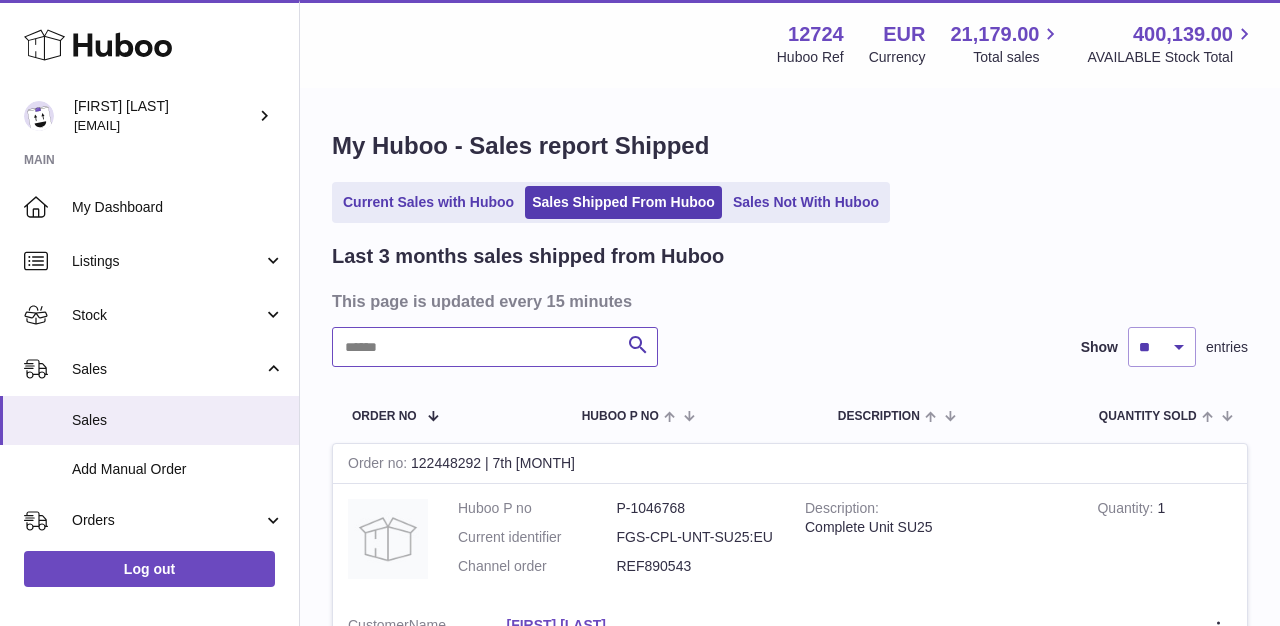 click at bounding box center [495, 347] 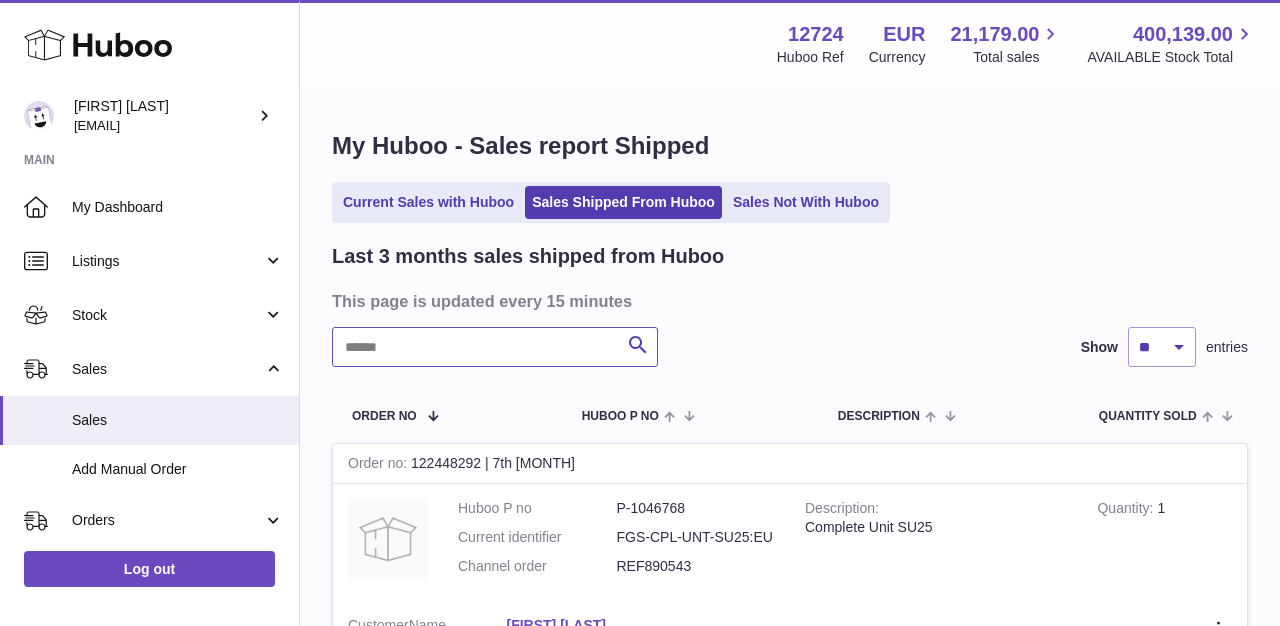 paste on "**********" 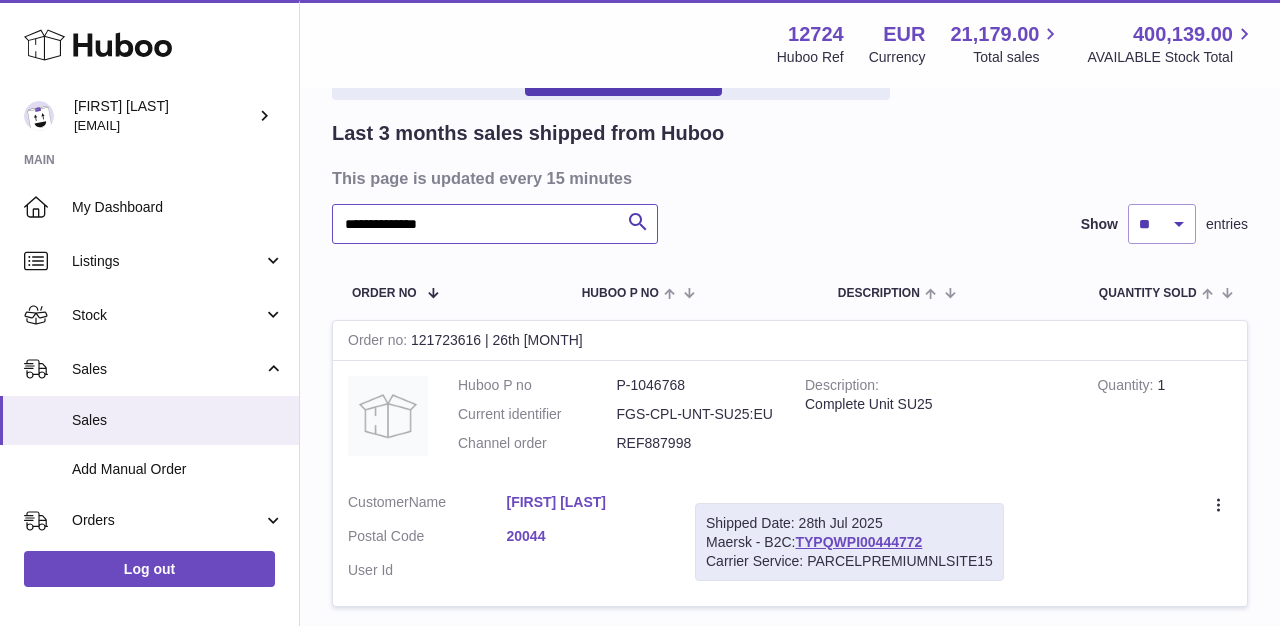scroll, scrollTop: 125, scrollLeft: 0, axis: vertical 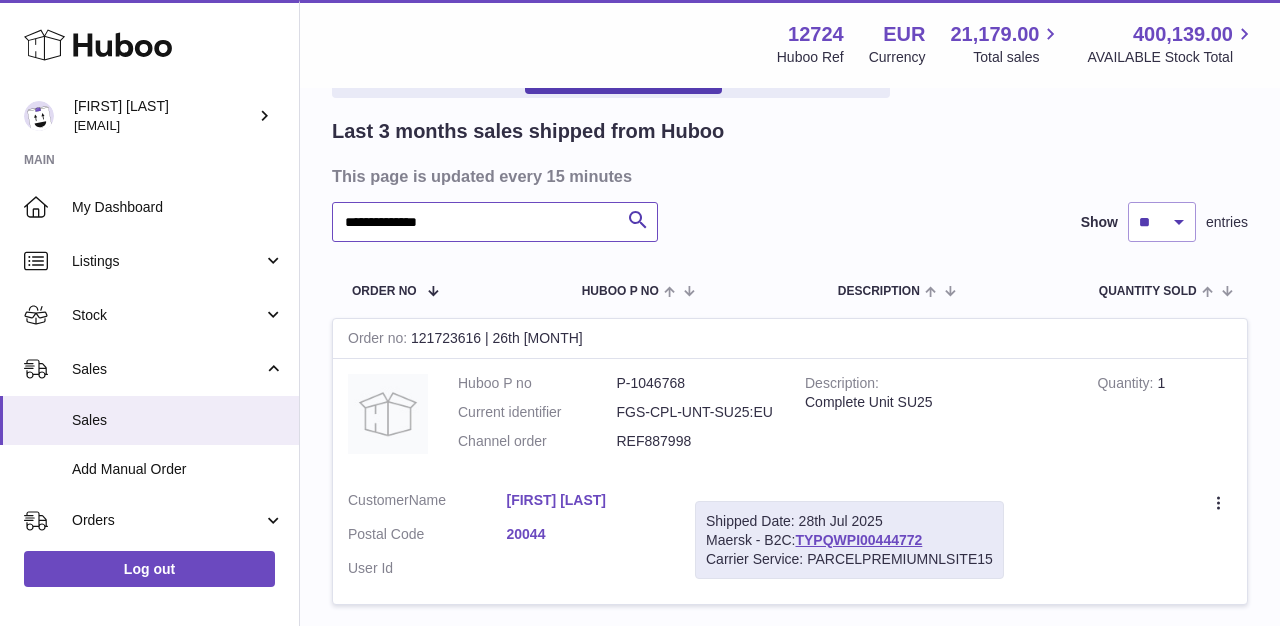type on "**********" 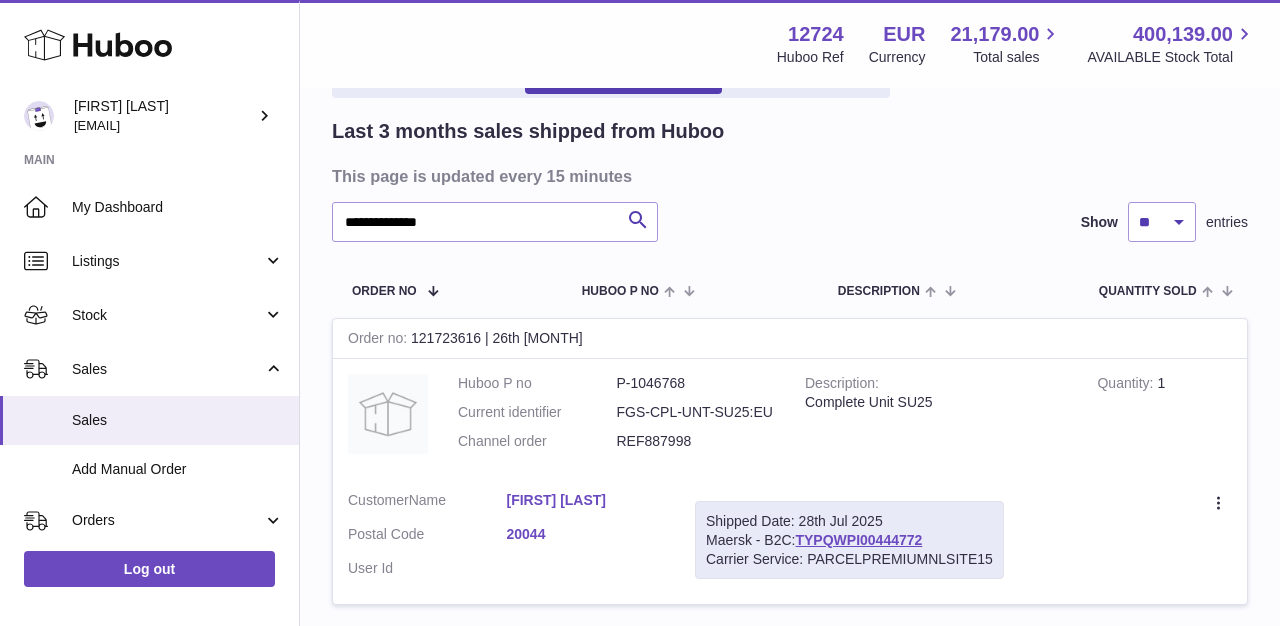 drag, startPoint x: 693, startPoint y: 444, endPoint x: 606, endPoint y: 441, distance: 87.05171 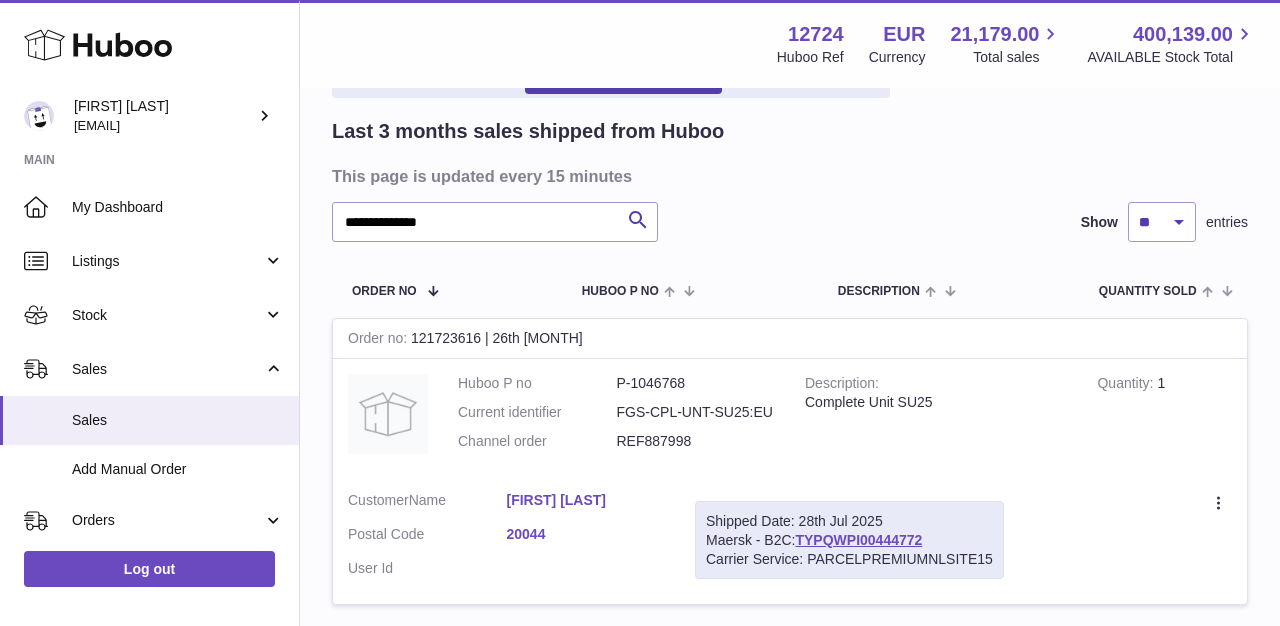 copy on "REF887998" 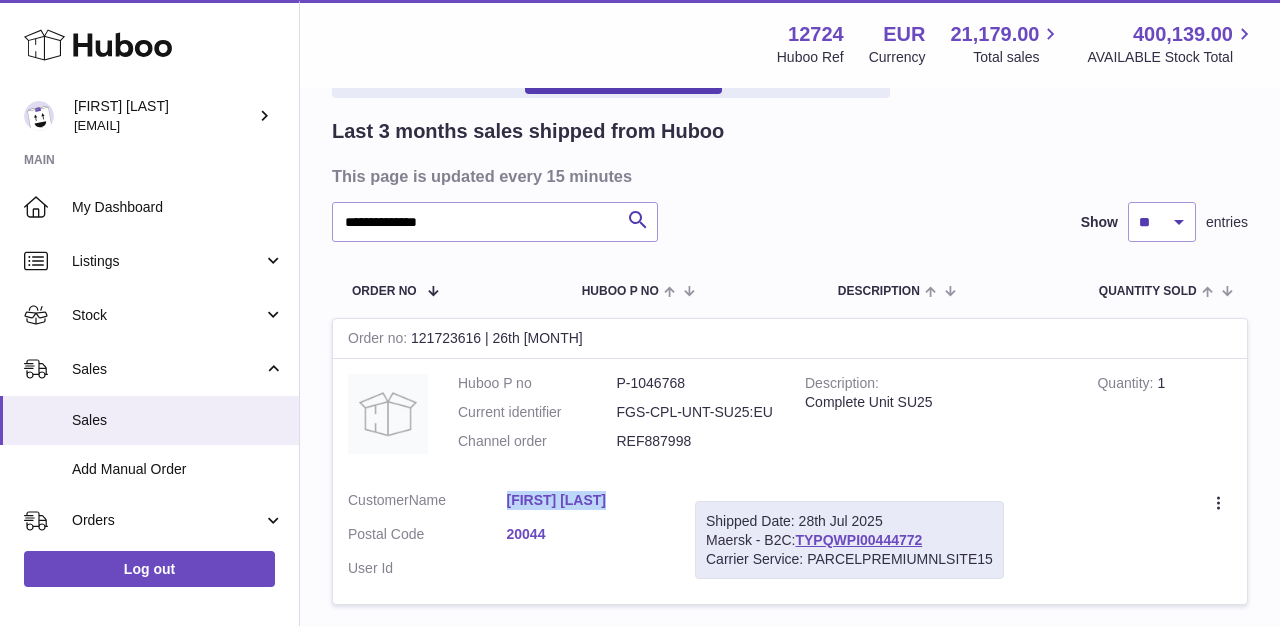 copy on "[FIRST] [LAST]" 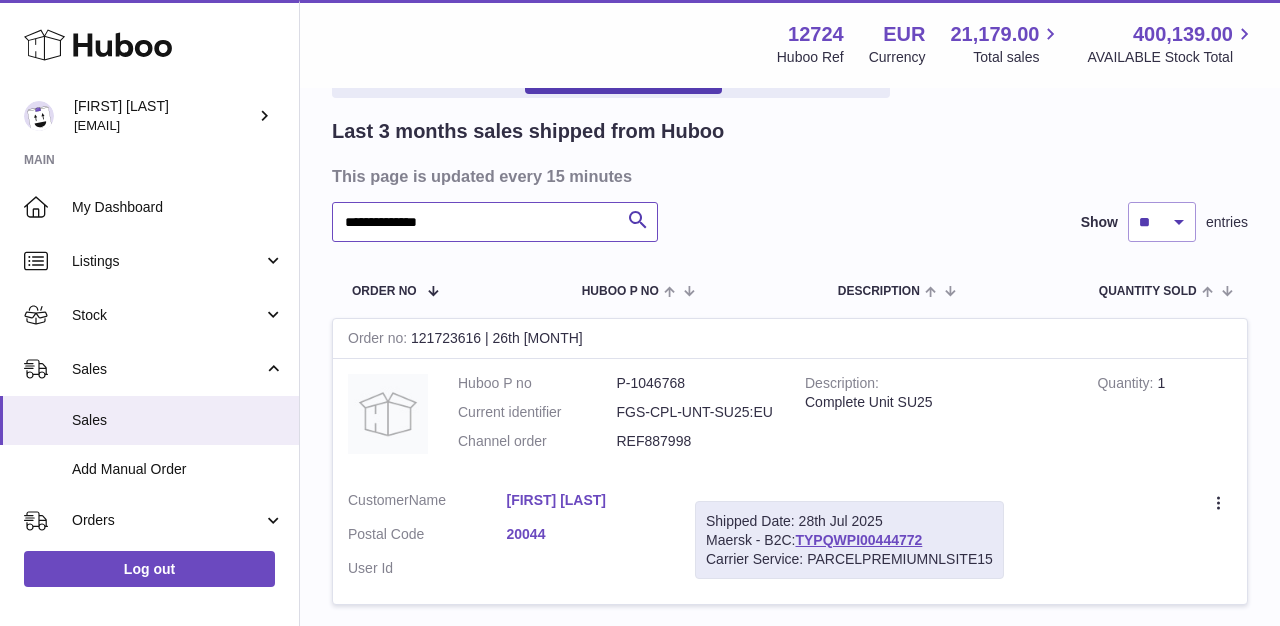 drag, startPoint x: 473, startPoint y: 222, endPoint x: 305, endPoint y: 204, distance: 168.96153 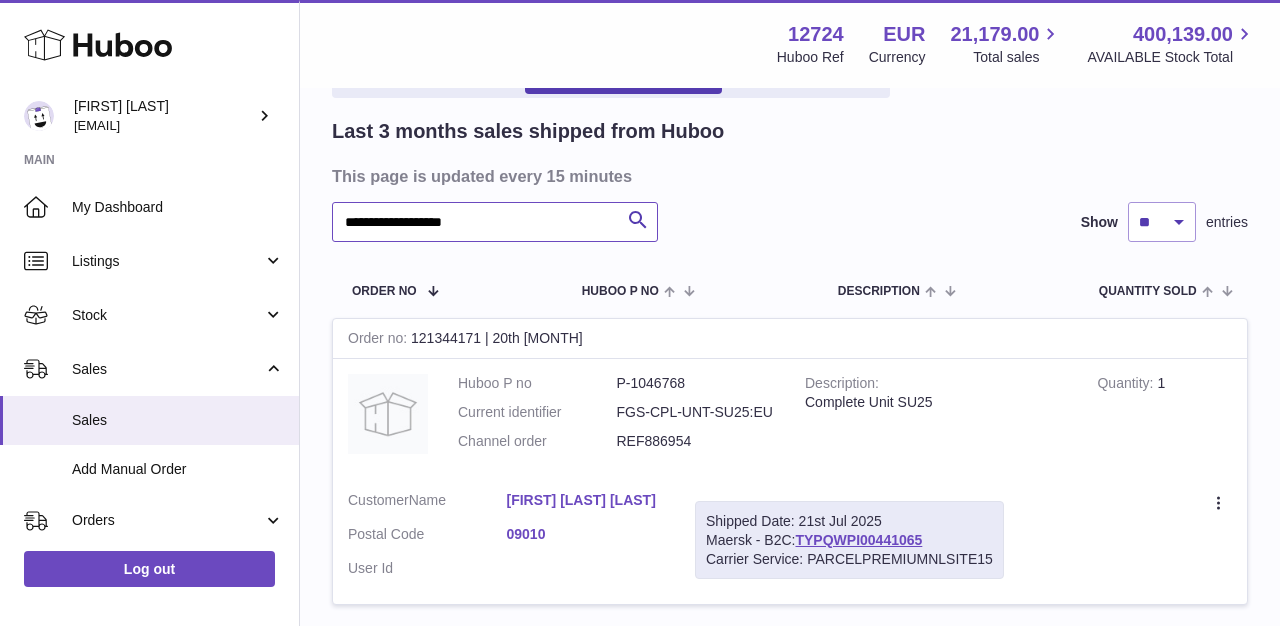 type on "**********" 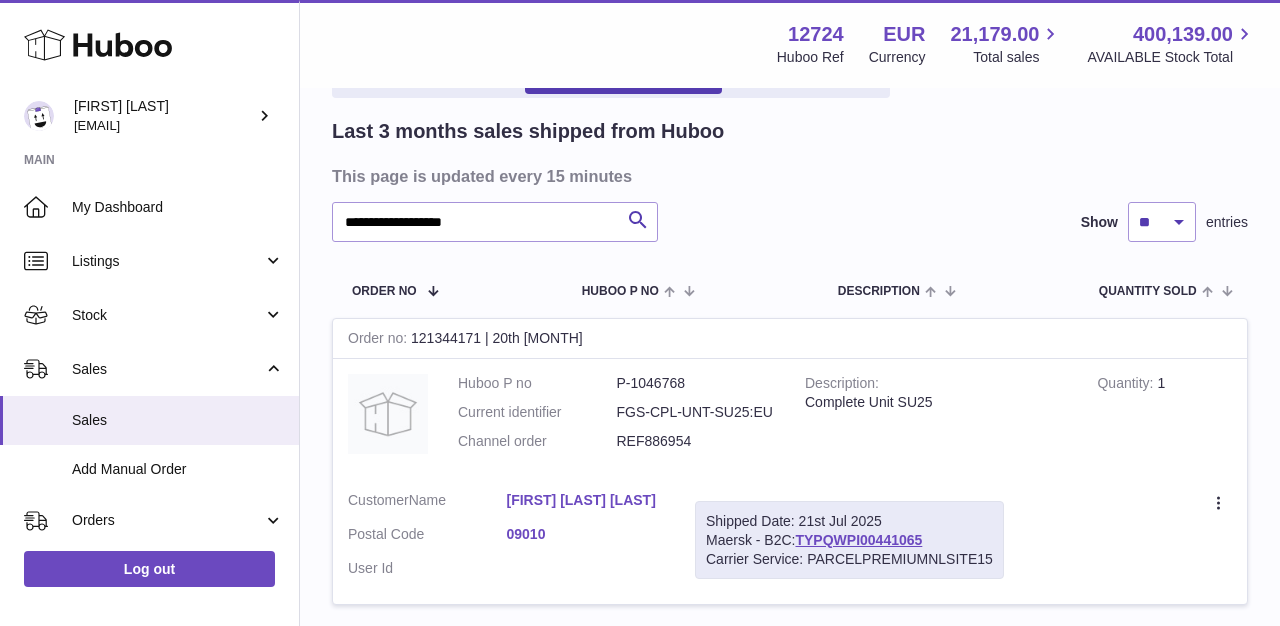 drag, startPoint x: 695, startPoint y: 439, endPoint x: 608, endPoint y: 439, distance: 87 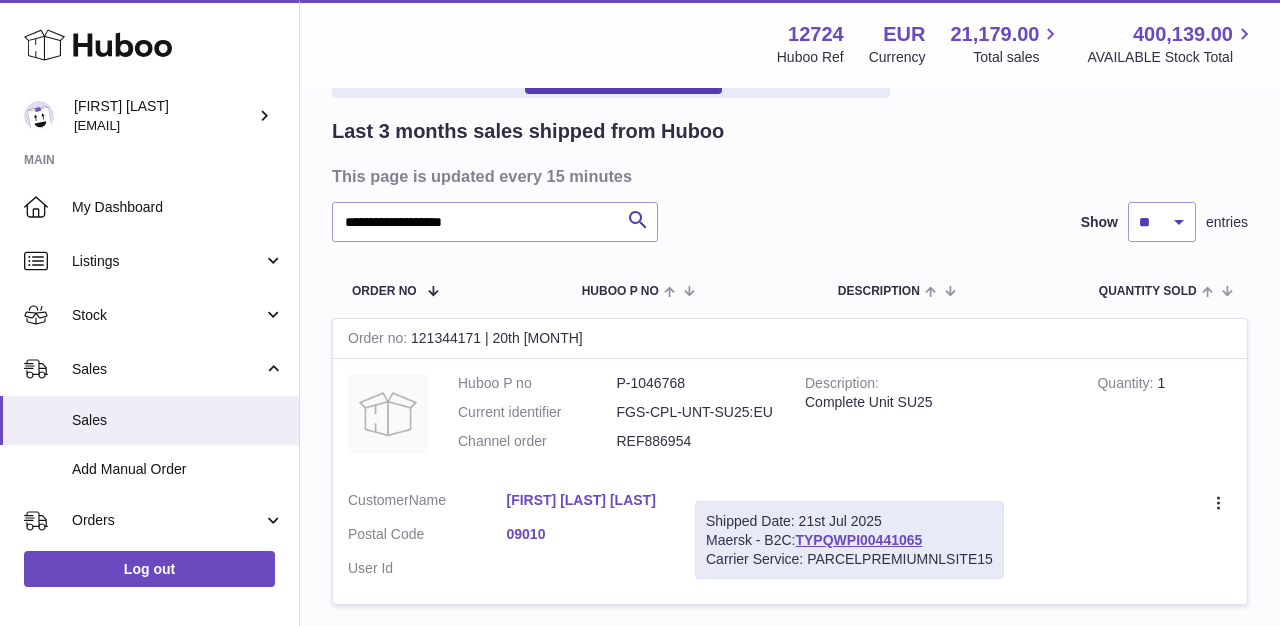 copy on "REF886954" 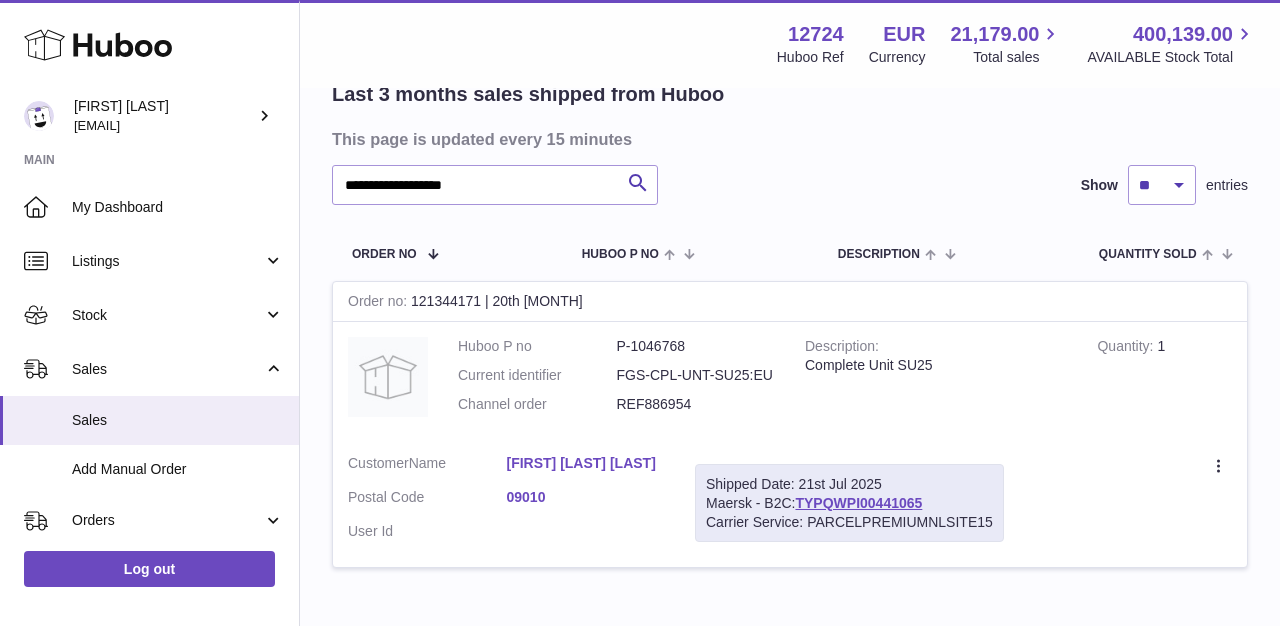scroll, scrollTop: 161, scrollLeft: 0, axis: vertical 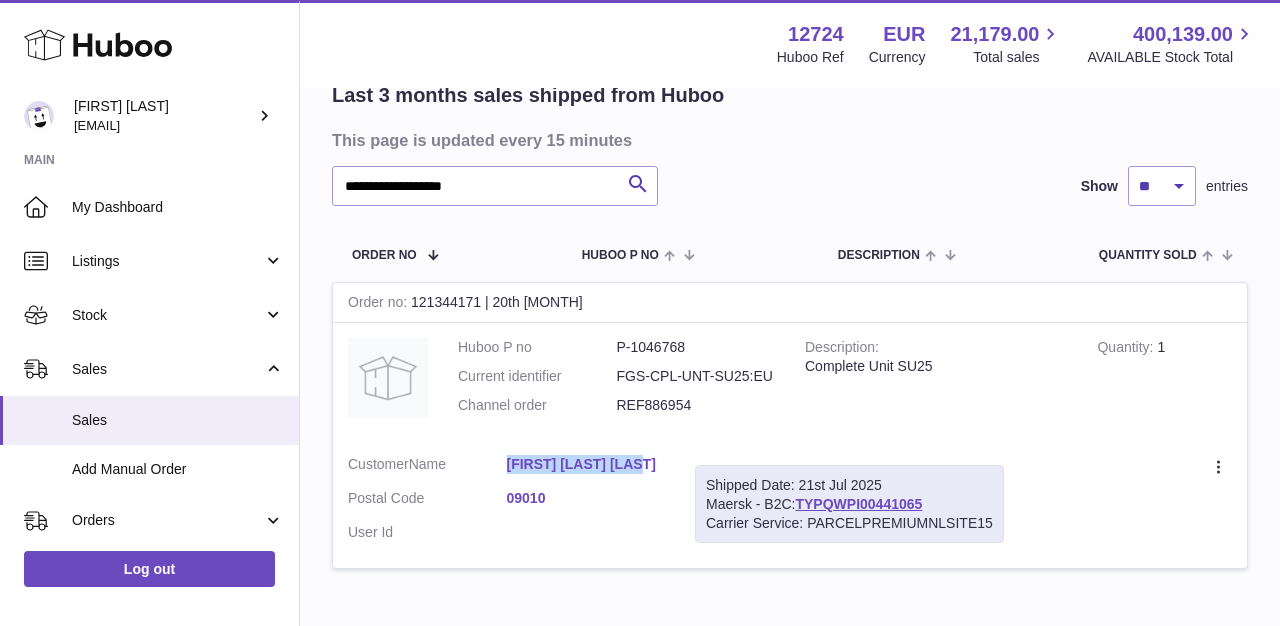 copy on "[FIRST] [LAST] [LAST]" 